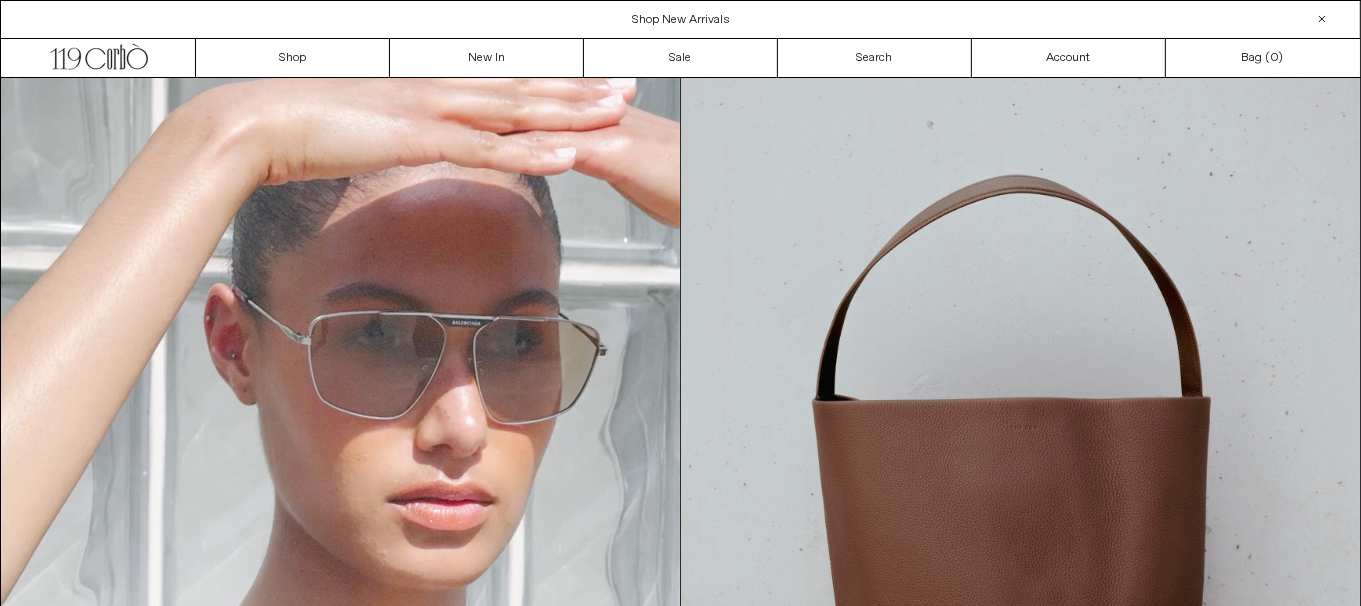 scroll, scrollTop: 0, scrollLeft: 0, axis: both 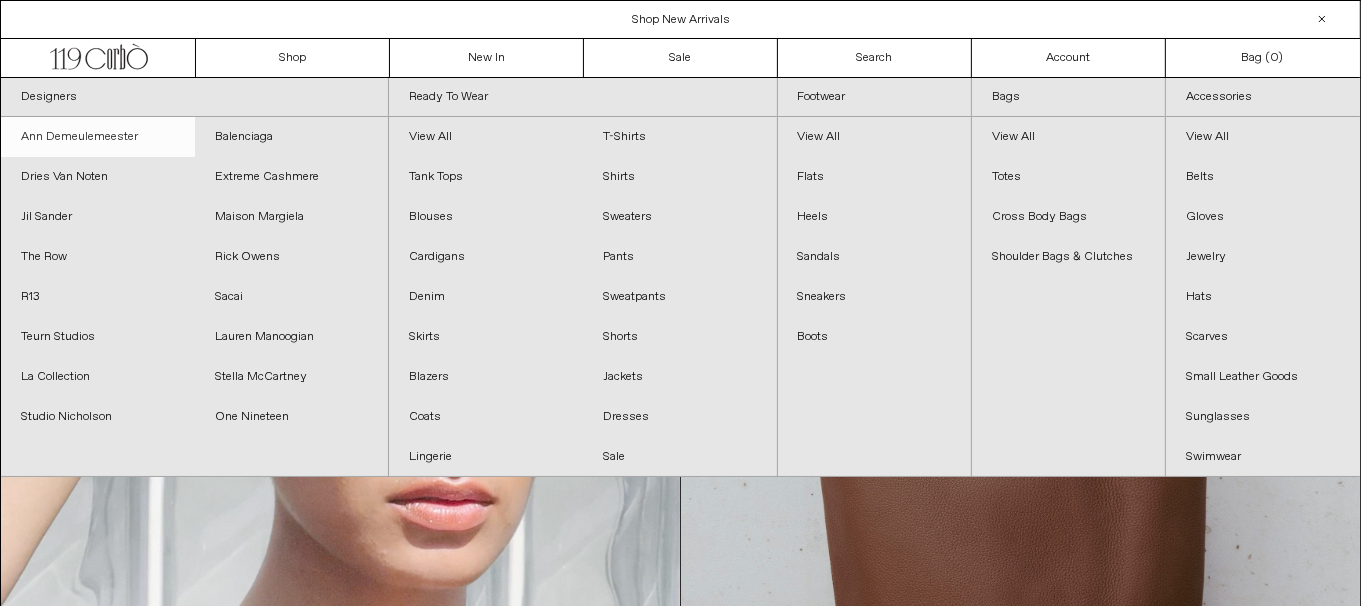 click on "Ann Demeulemeester" at bounding box center (98, 137) 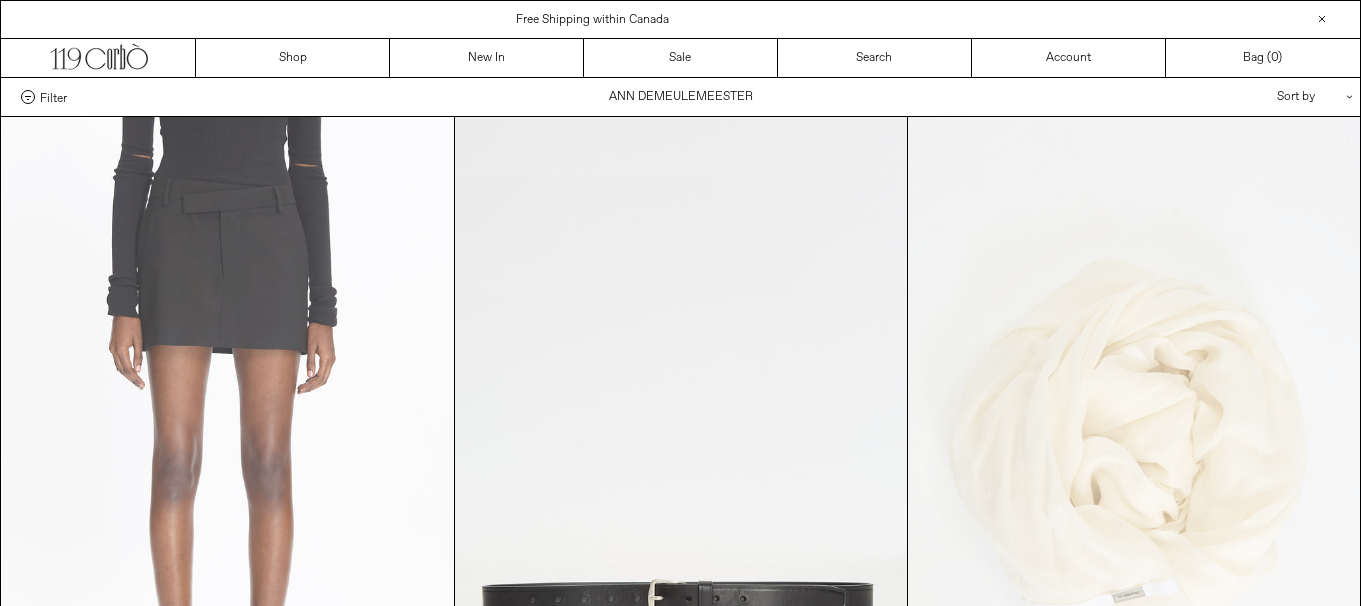 scroll, scrollTop: 0, scrollLeft: 0, axis: both 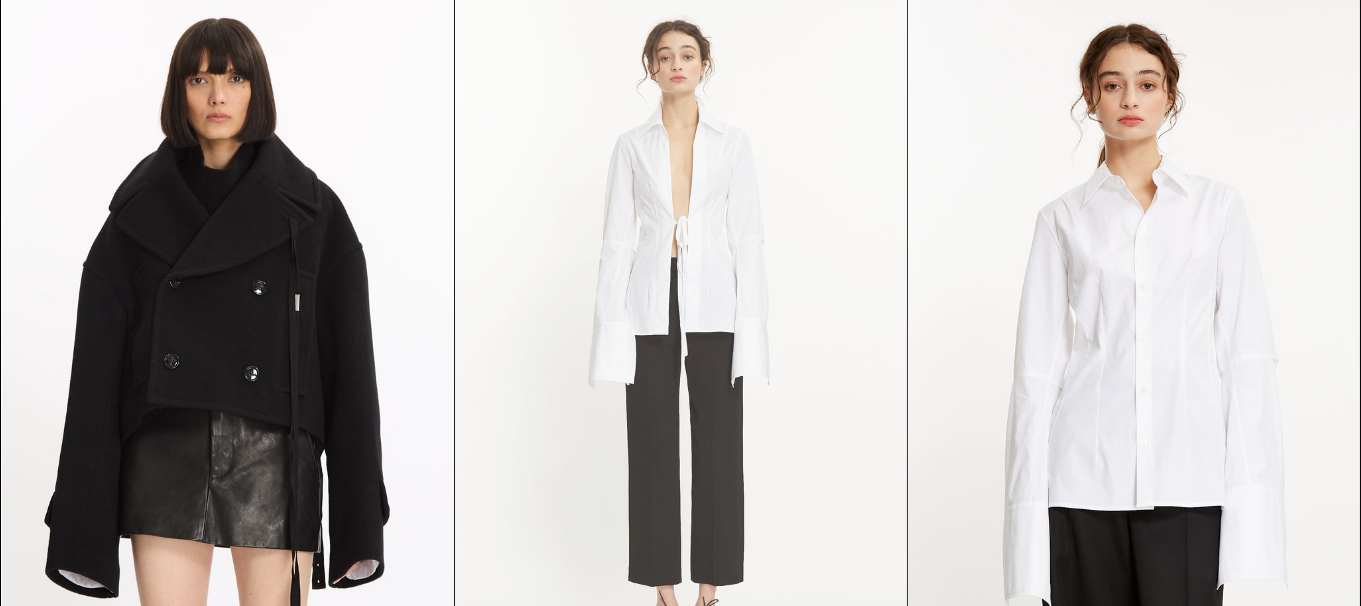 click at bounding box center [681, 338] 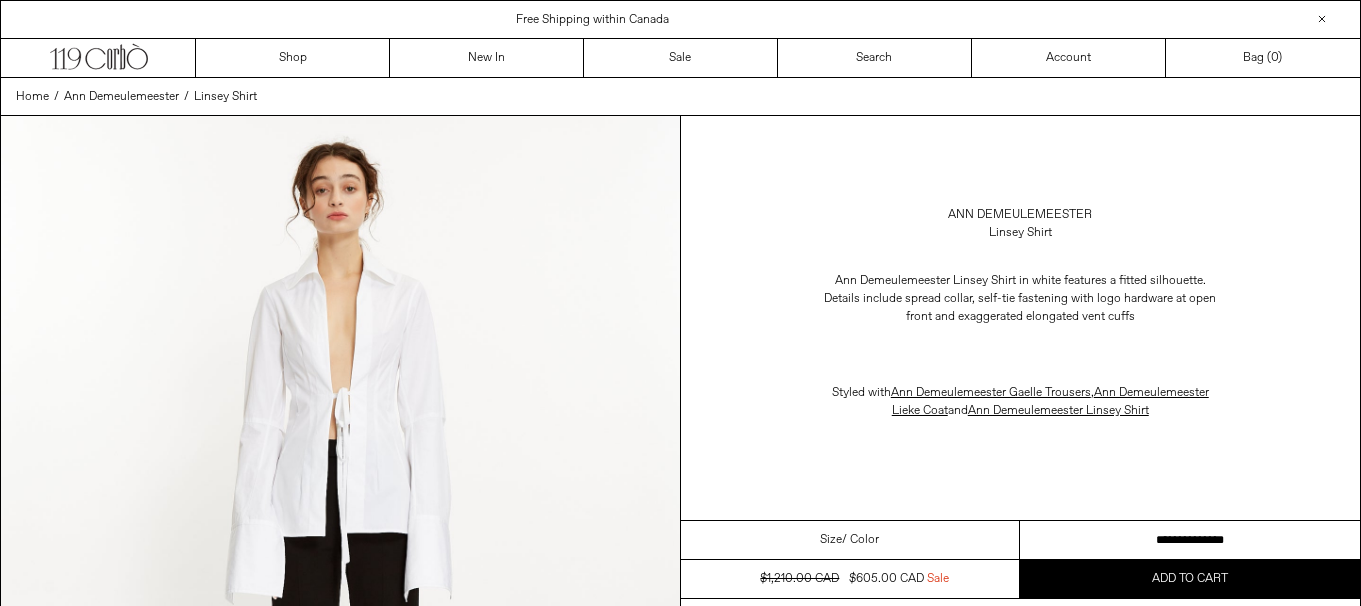 scroll, scrollTop: 0, scrollLeft: 0, axis: both 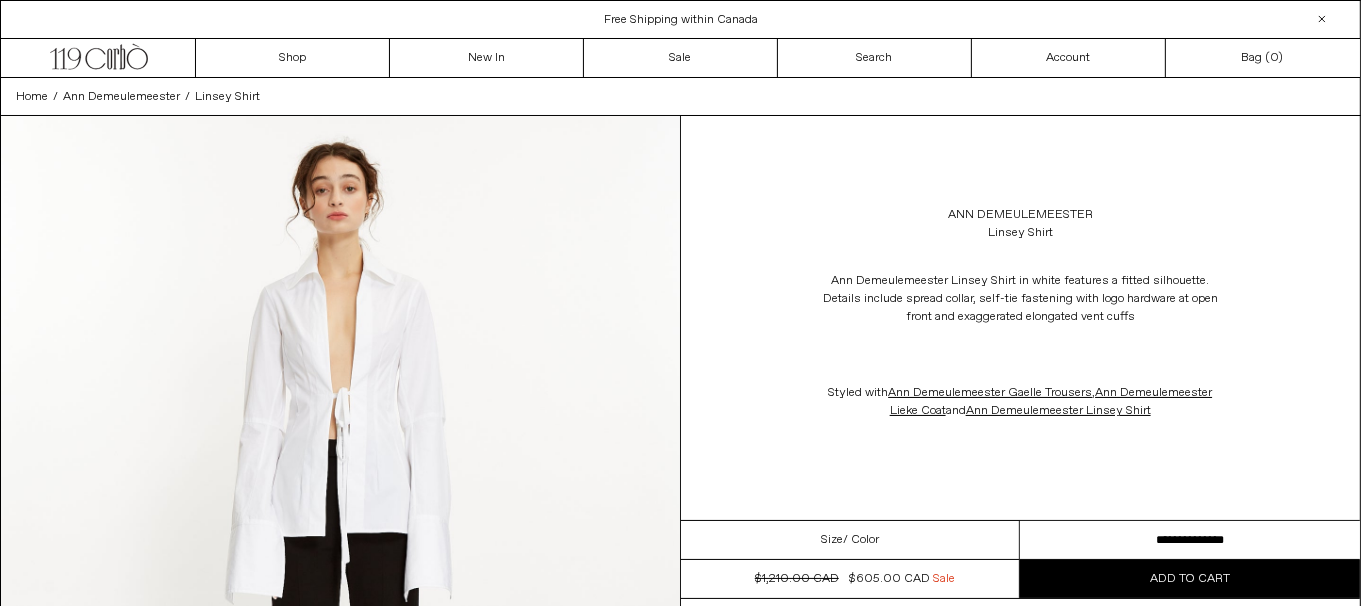 click on "**********" at bounding box center [1190, 540] 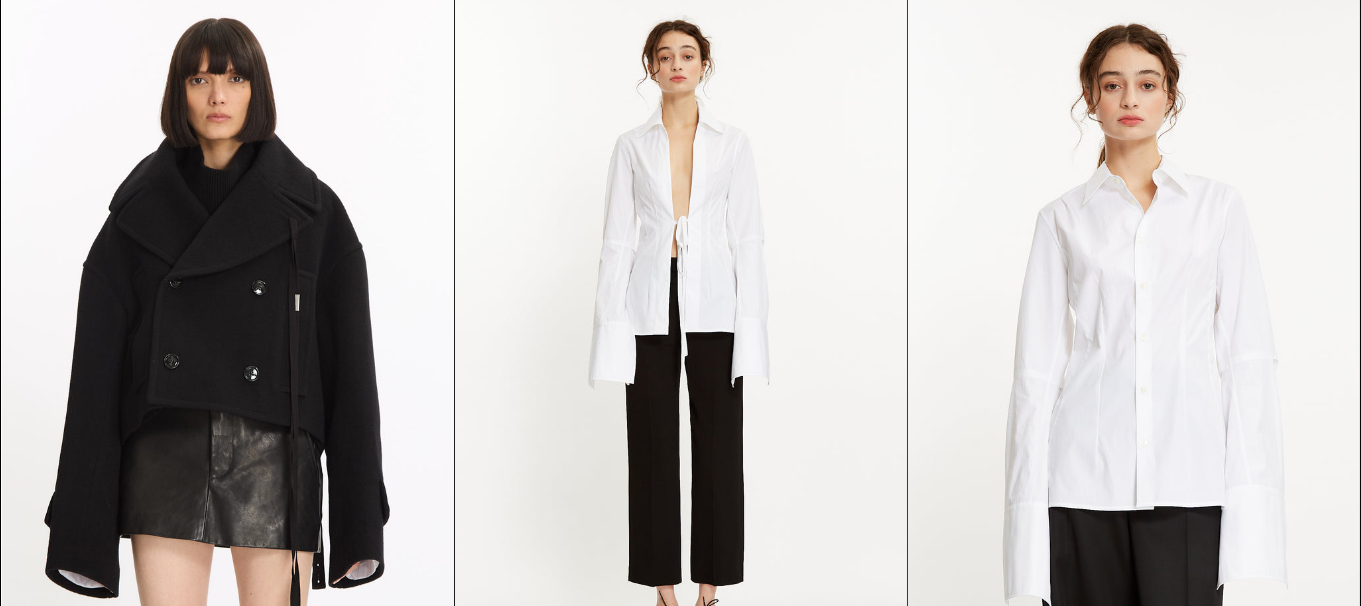scroll, scrollTop: 2120, scrollLeft: 0, axis: vertical 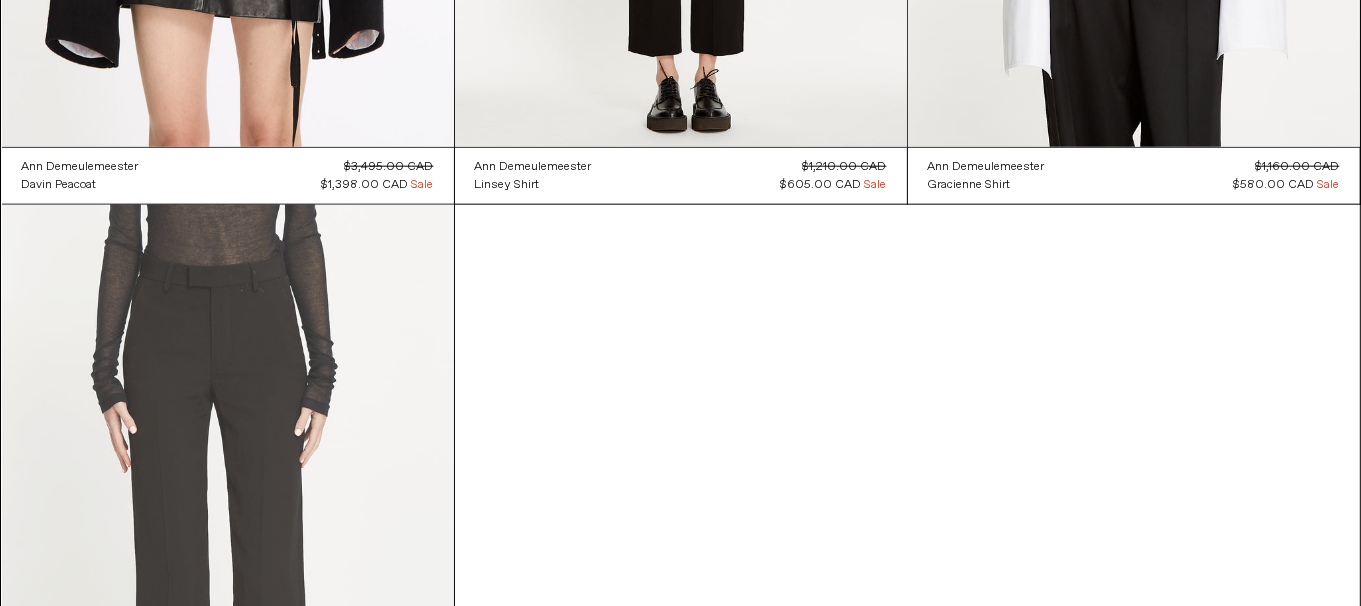 click at bounding box center (228, 544) 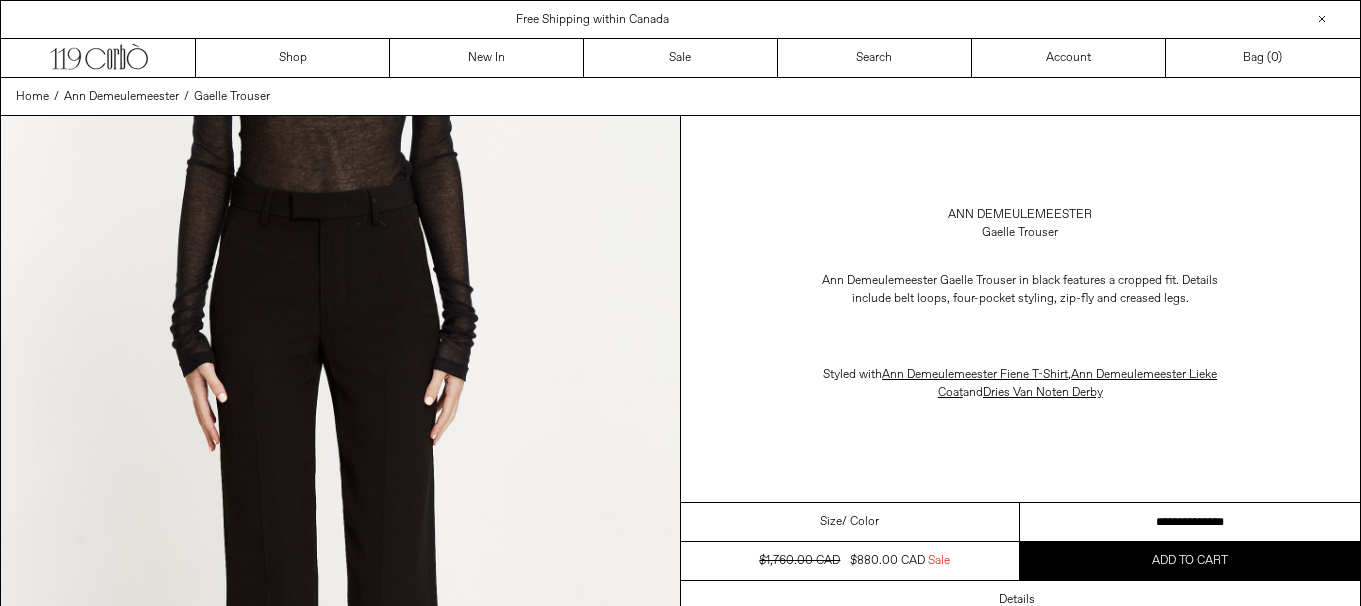 scroll, scrollTop: 0, scrollLeft: 0, axis: both 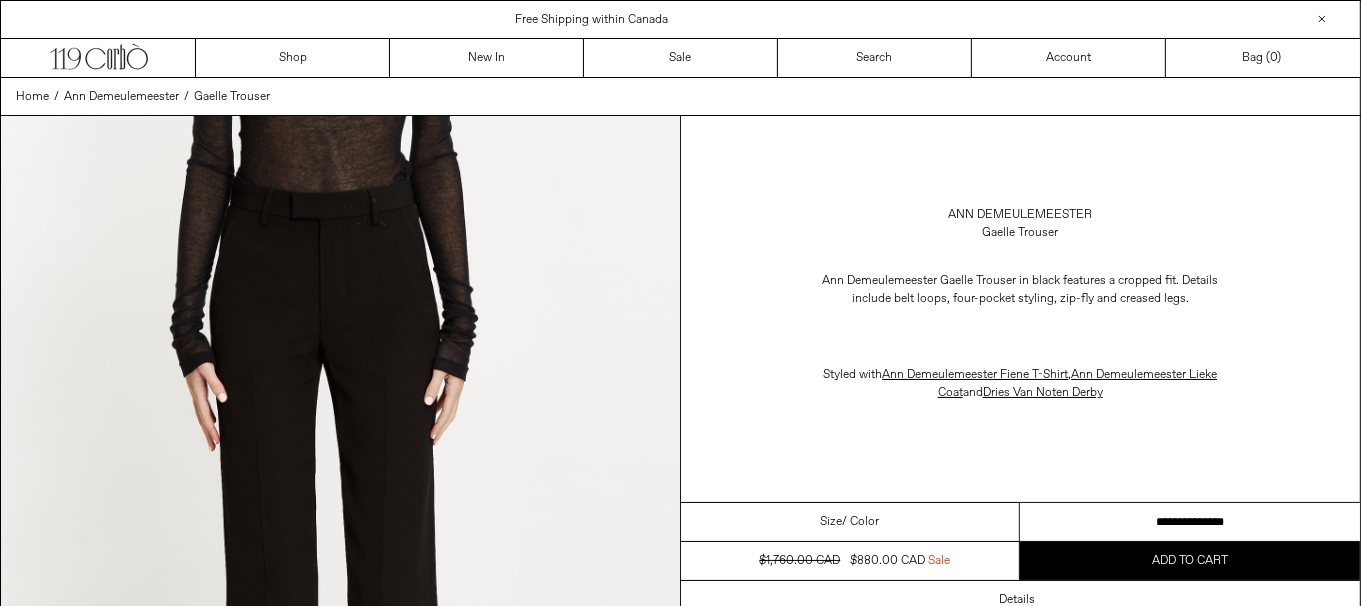 click on "**********" at bounding box center [1190, 522] 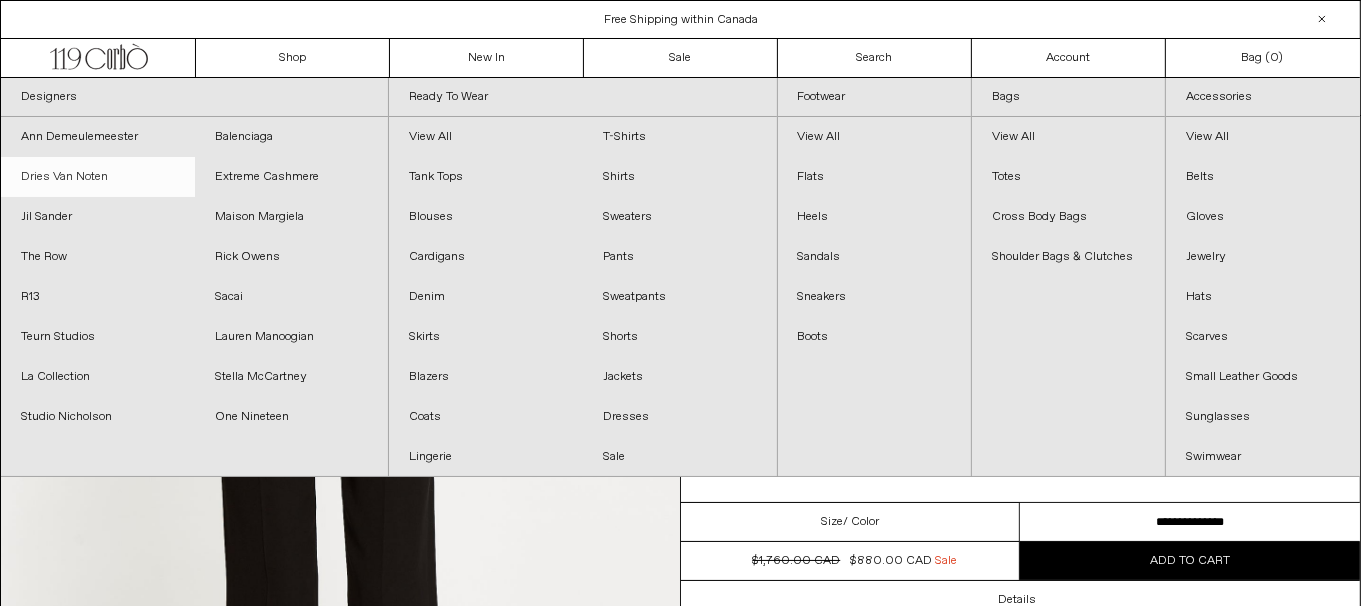 scroll, scrollTop: 0, scrollLeft: 0, axis: both 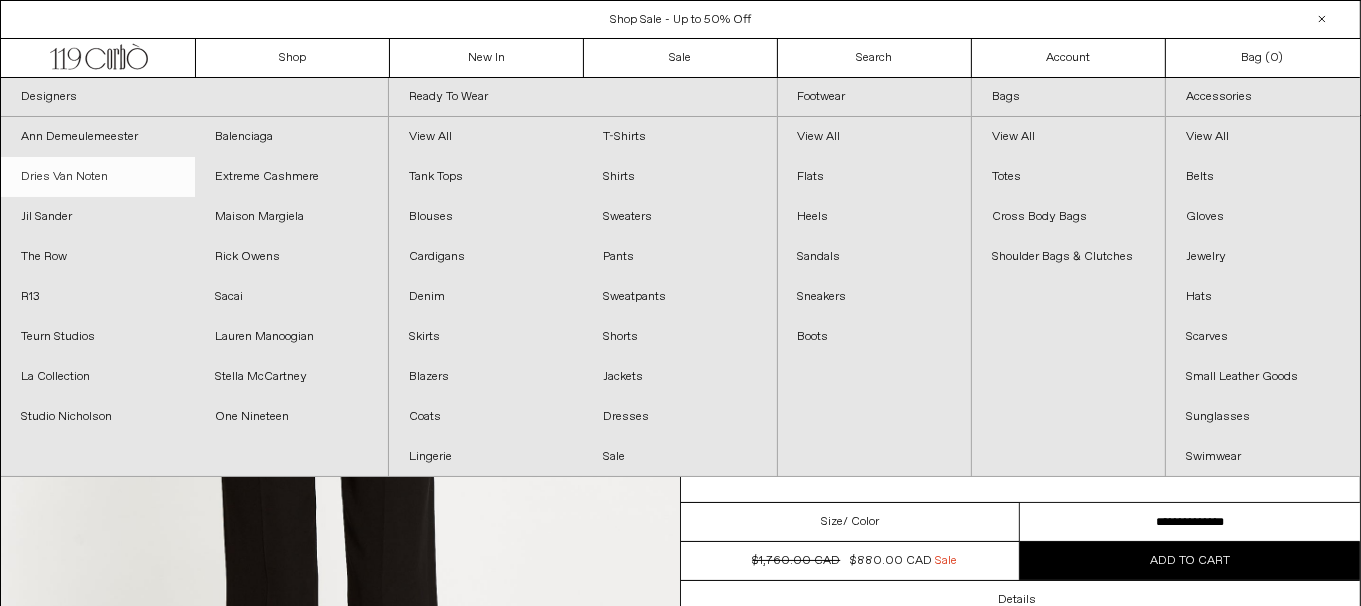click on "Dries Van Noten" at bounding box center (98, 177) 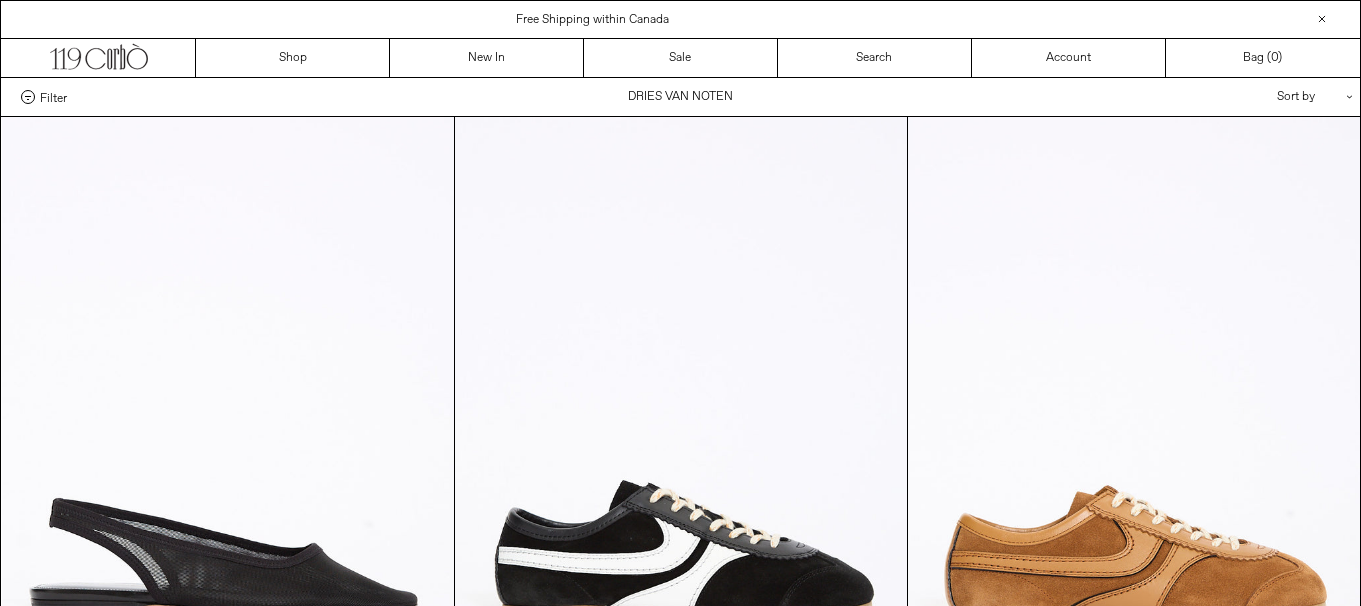 scroll, scrollTop: 0, scrollLeft: 0, axis: both 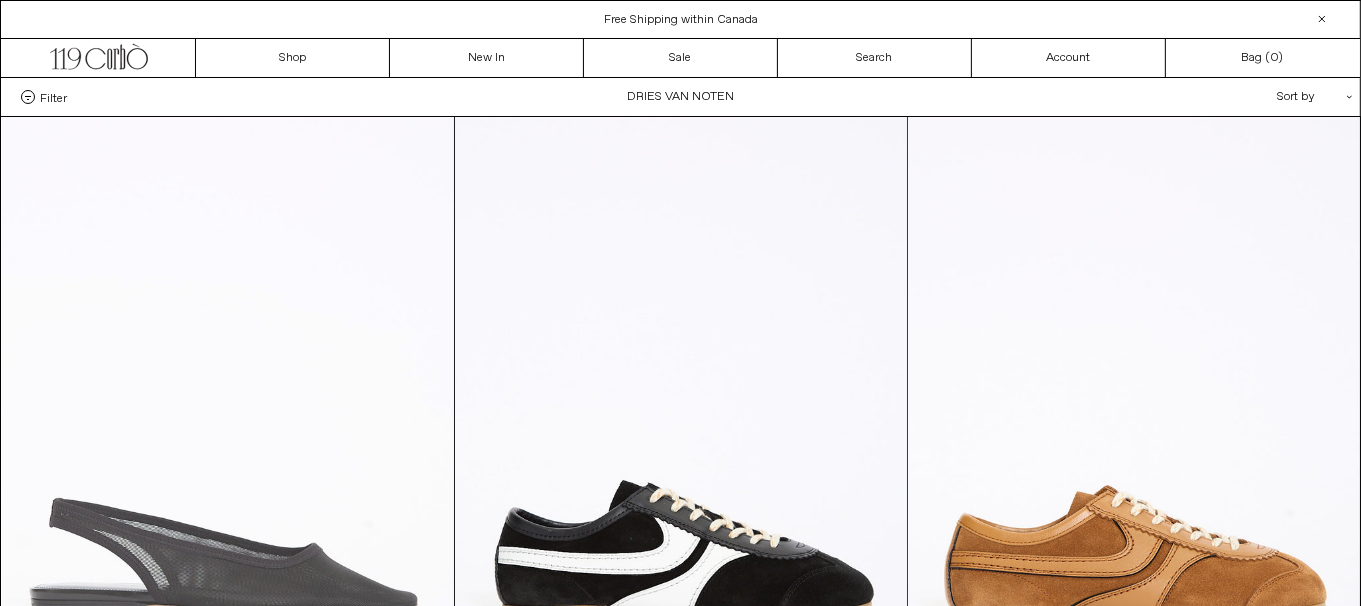click at bounding box center (228, 456) 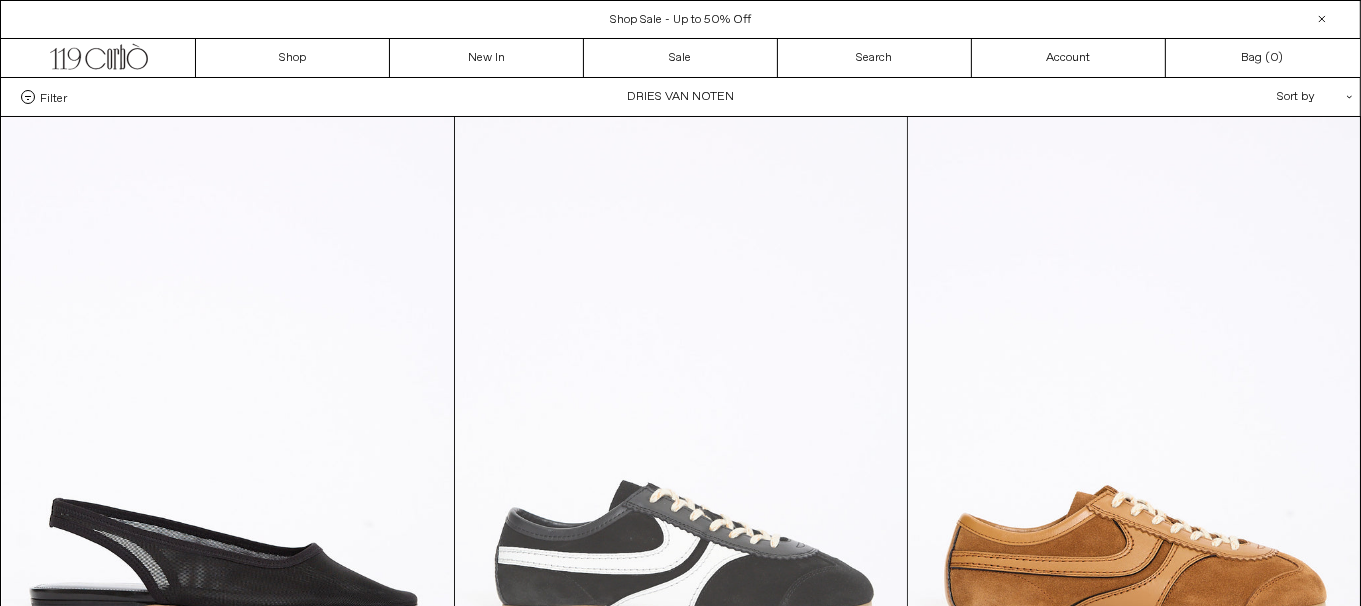 click at bounding box center (681, 456) 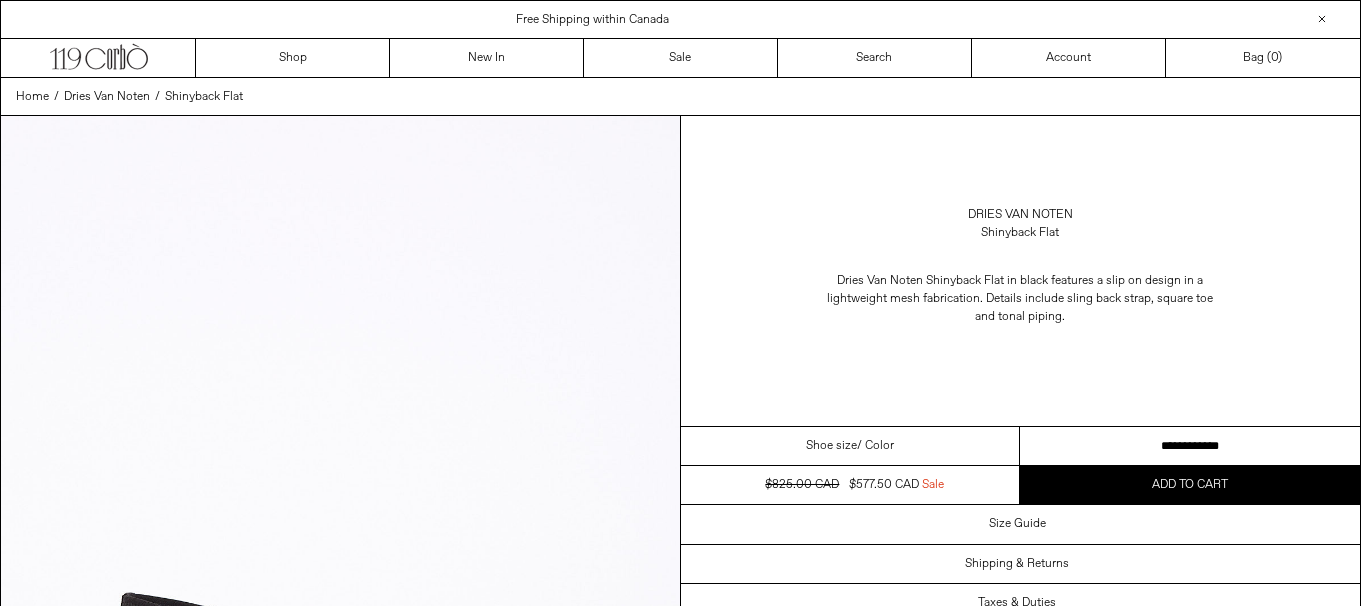 scroll, scrollTop: 0, scrollLeft: 0, axis: both 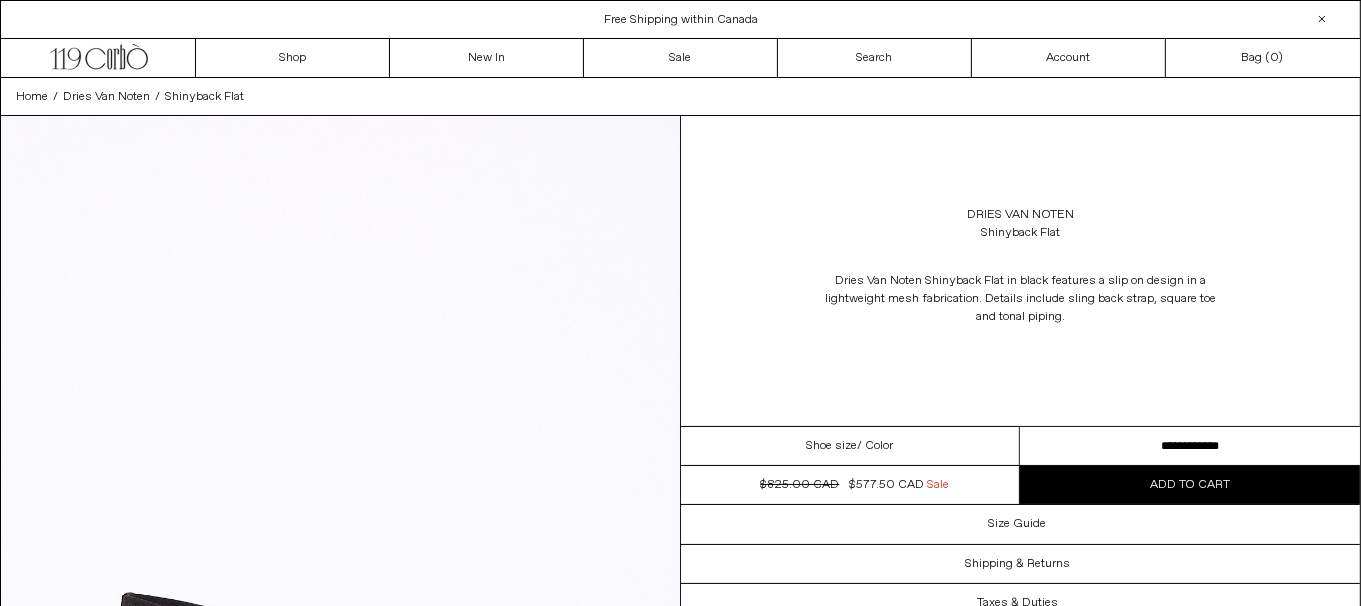 click on "**********" at bounding box center [1190, 446] 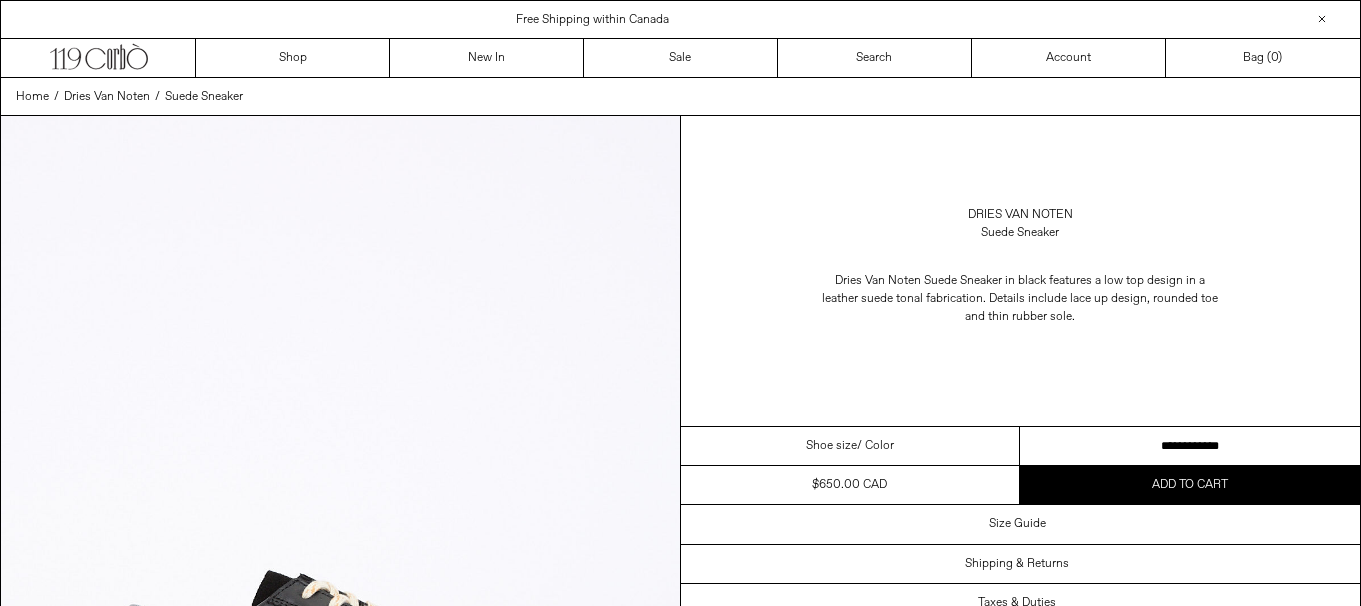 scroll, scrollTop: 0, scrollLeft: 0, axis: both 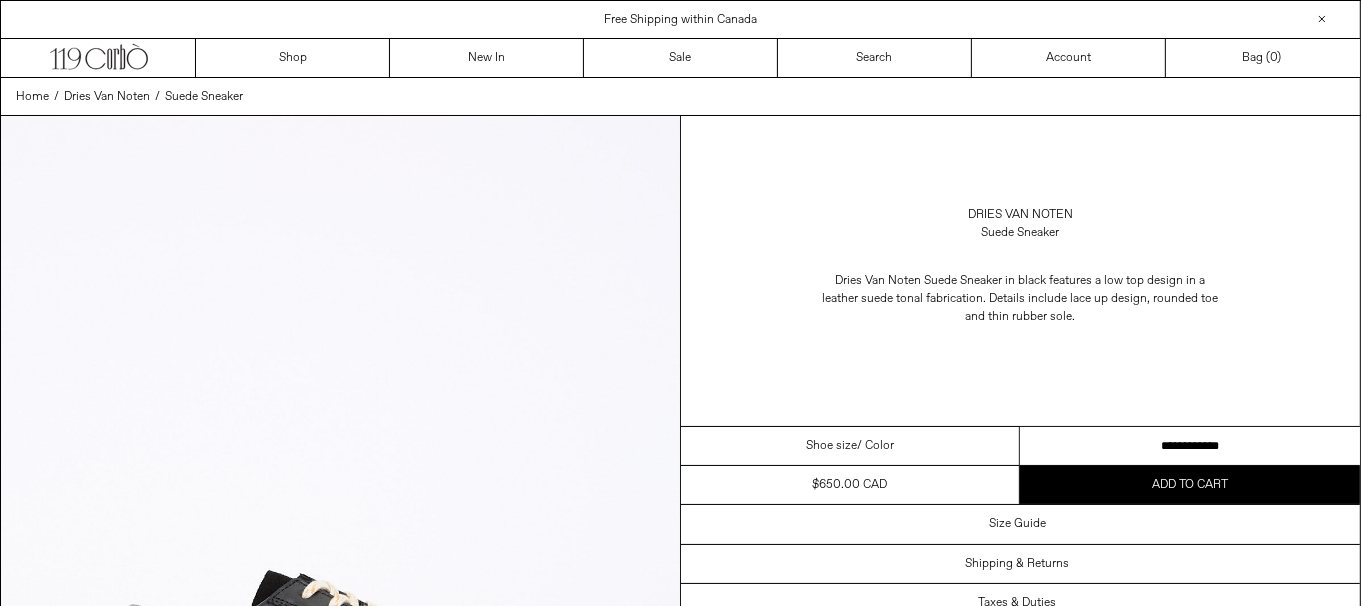 click on "**********" at bounding box center [1190, 446] 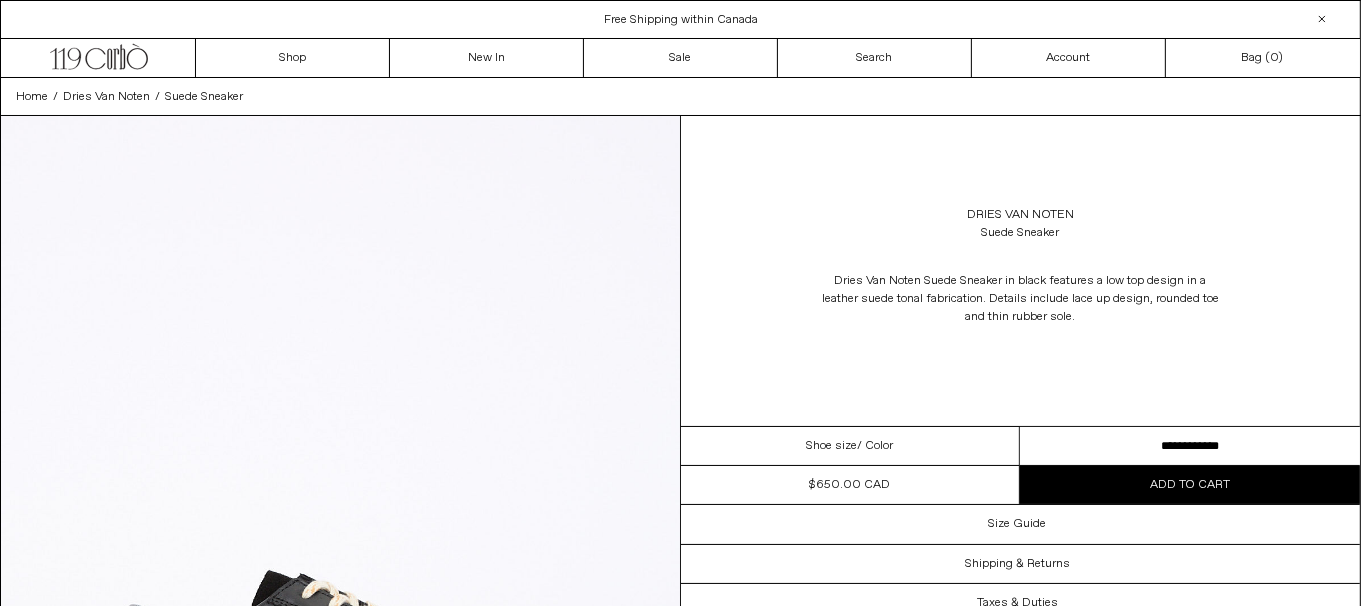 scroll, scrollTop: 0, scrollLeft: 0, axis: both 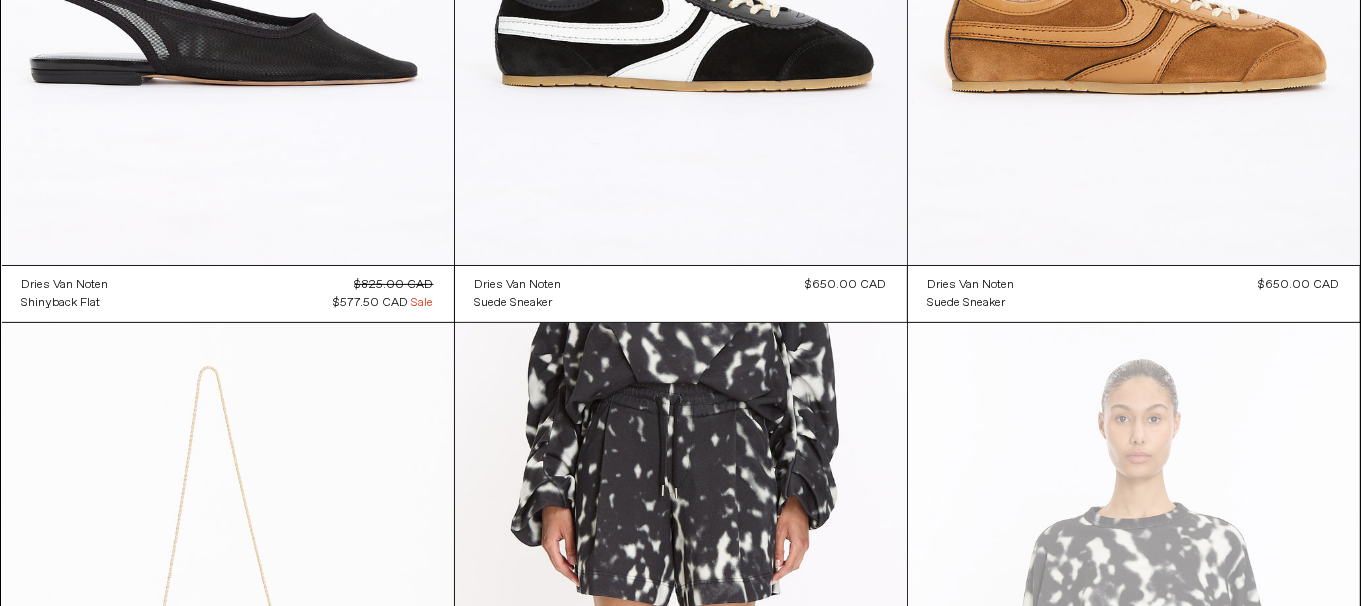 click on "[FIRST] [LAST]
Suede Sneaker
Regular price
$650.00 CAD
Sold out
Regular price
Sale price
$650.00 CAD
Sale
Unit price
/
per
Availability
$650.00 CAD" at bounding box center [681, 293] 